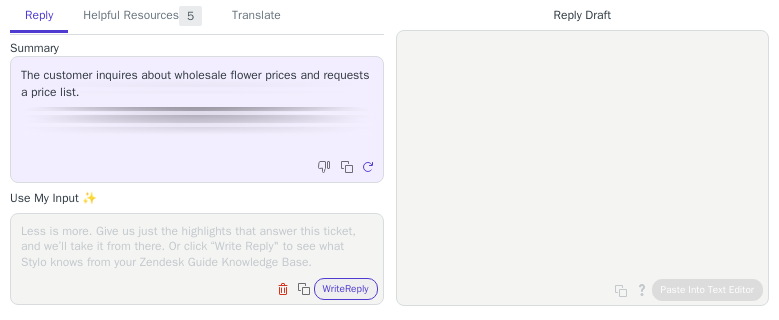 scroll, scrollTop: 0, scrollLeft: 0, axis: both 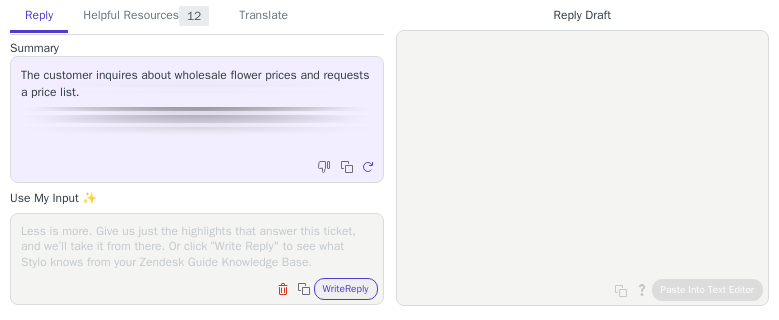 click at bounding box center [197, 246] 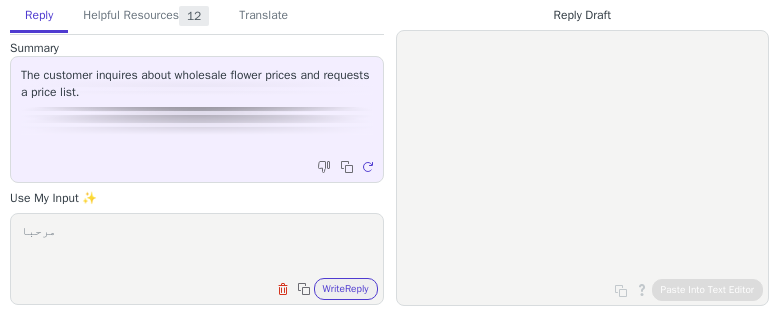 scroll, scrollTop: 17, scrollLeft: 0, axis: vertical 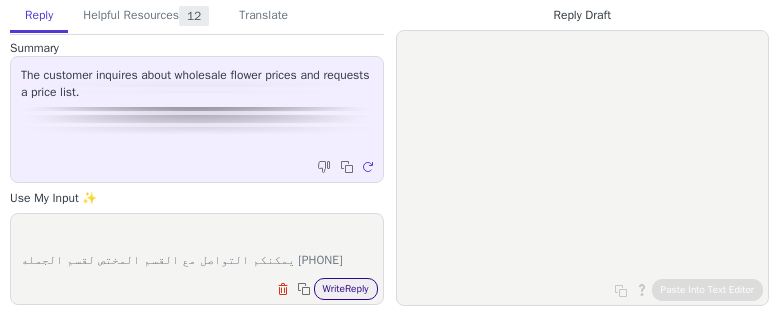type on "مرحبا
يمكنكم التواصل مع القسم المختص لقسم الجمله [PHONE]" 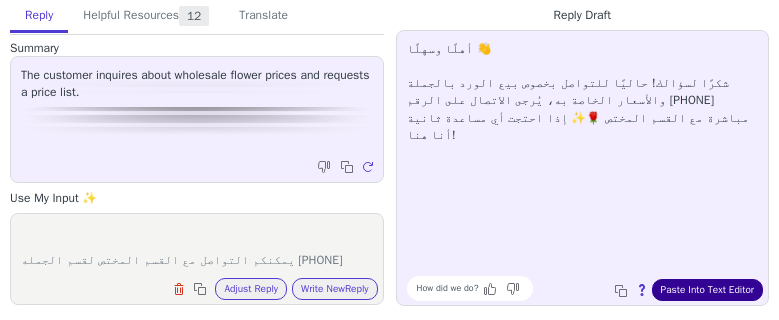 click on "Paste Into Text Editor" at bounding box center (707, 290) 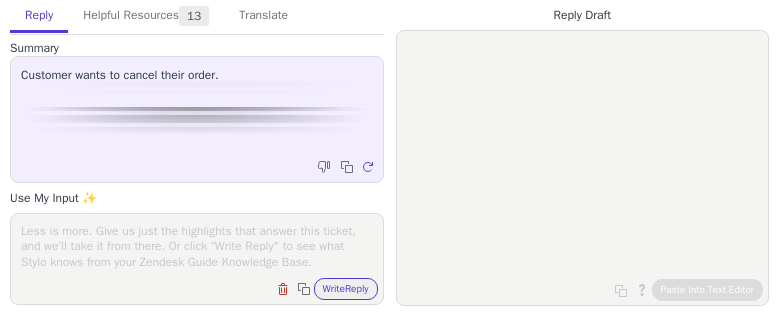 scroll, scrollTop: 0, scrollLeft: 0, axis: both 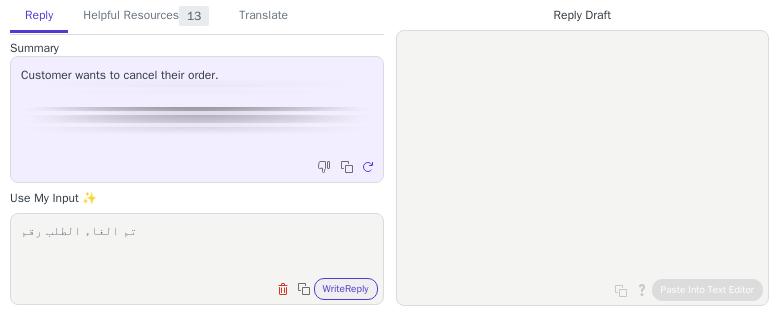 paste on "sara.056.ali@hotmail.com" 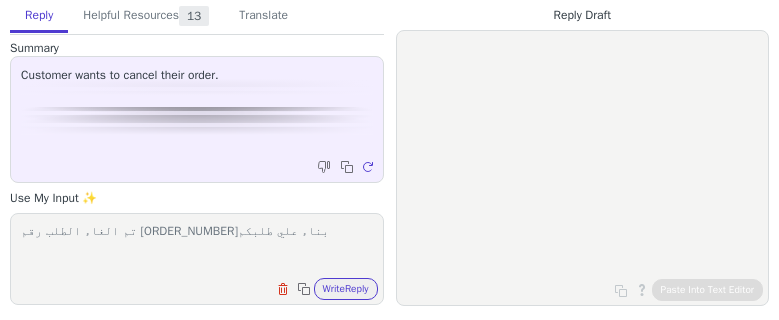 drag, startPoint x: 118, startPoint y: 228, endPoint x: 250, endPoint y: 224, distance: 132.0606 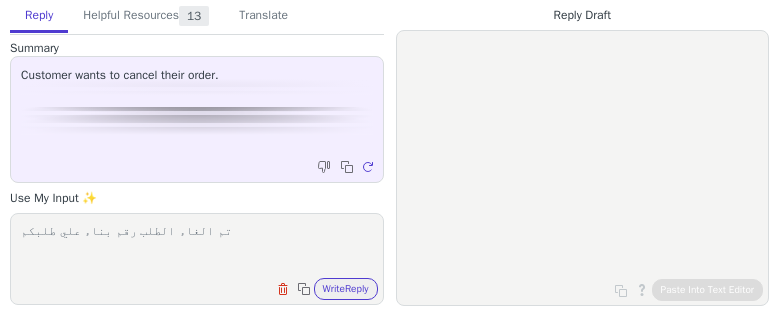 paste on "393504" 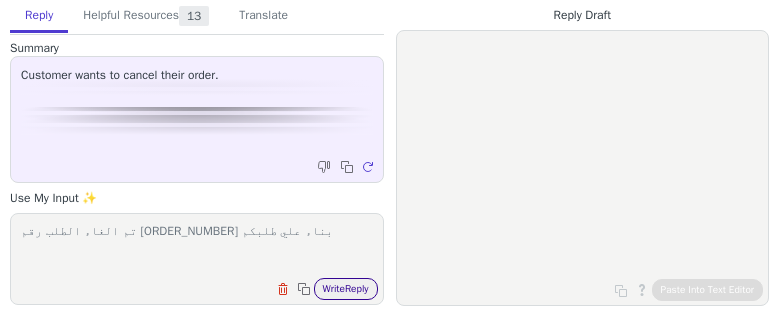 type on "تم الغاء الطلب رقم393504 بناء علي طلبكم" 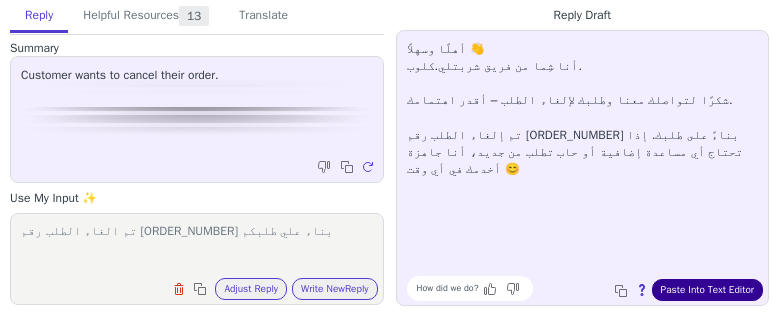 click on "Paste Into Text Editor" at bounding box center [707, 290] 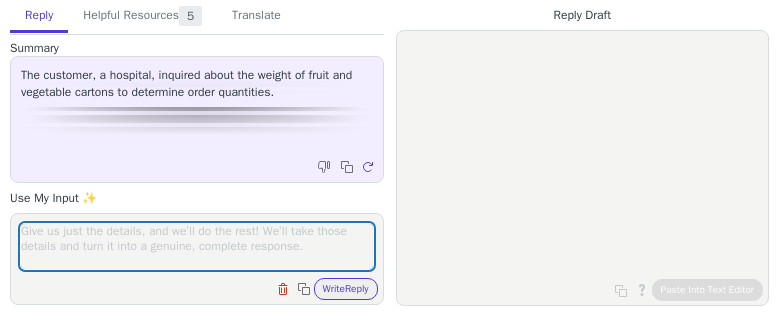 scroll, scrollTop: 0, scrollLeft: 0, axis: both 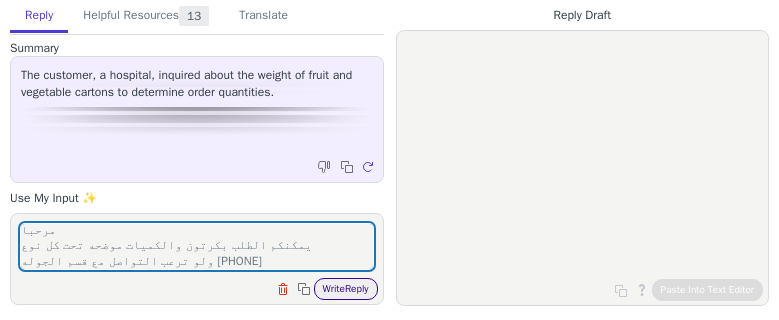 type on "مرحبا
يمكنكم الطلب بكرتون والكميات موضحه تحت كل نوع
ولو ترعب التواصل مع قسم الجوله [PHONE]" 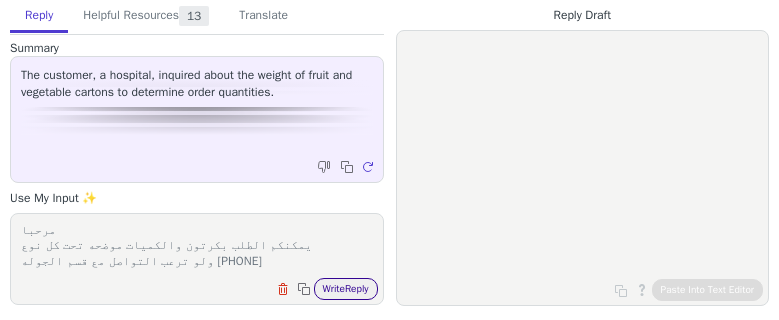 click on "Write  Reply" at bounding box center [346, 289] 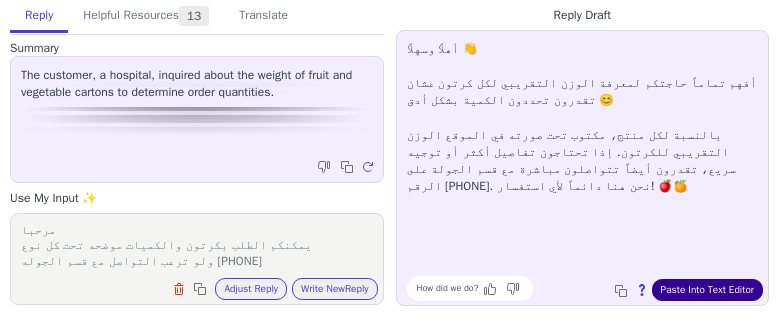 click on "Paste Into Text Editor" at bounding box center (707, 290) 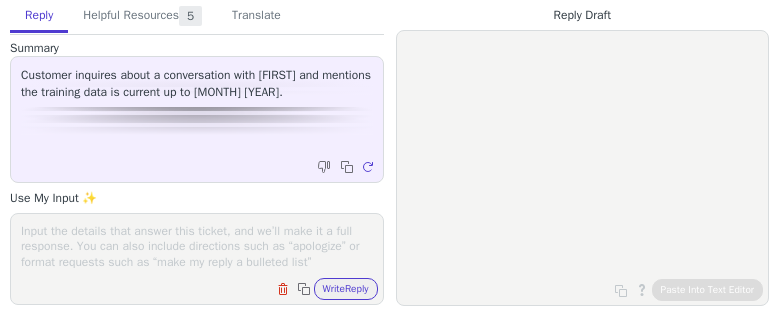 scroll, scrollTop: 0, scrollLeft: 0, axis: both 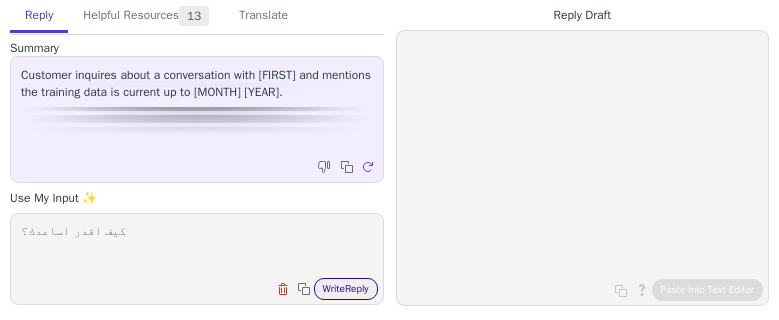 type on "كيف اقدر اساعدك؟" 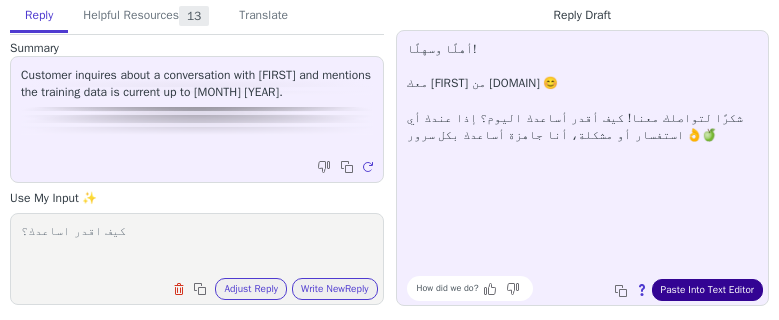 click on "Paste Into Text Editor" at bounding box center (707, 290) 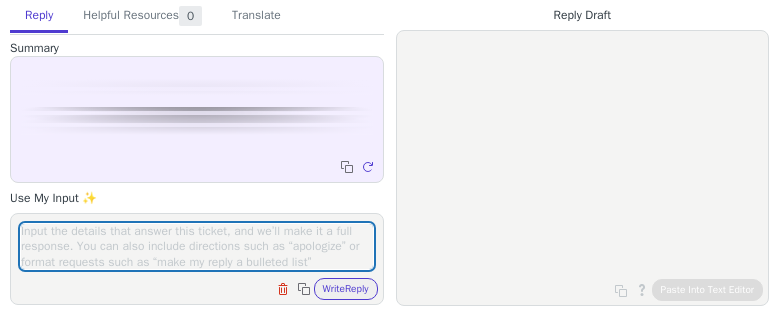 scroll, scrollTop: 0, scrollLeft: 0, axis: both 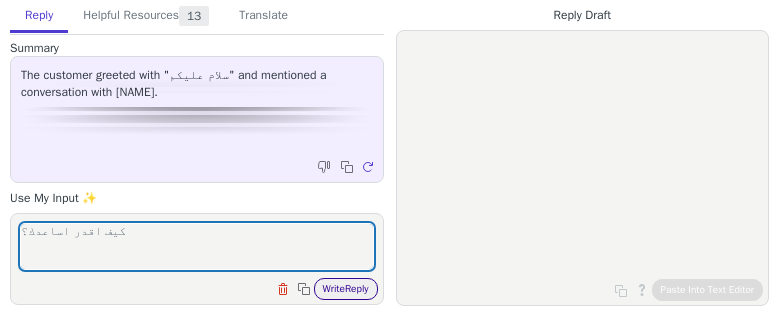 type on "كيف اقدر اساعدك؟" 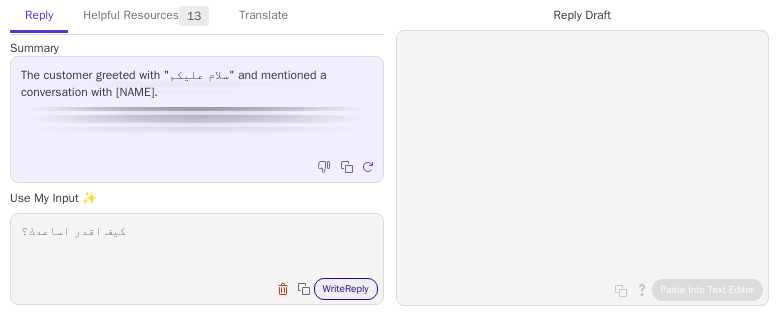 click on "Write  Reply" at bounding box center [346, 289] 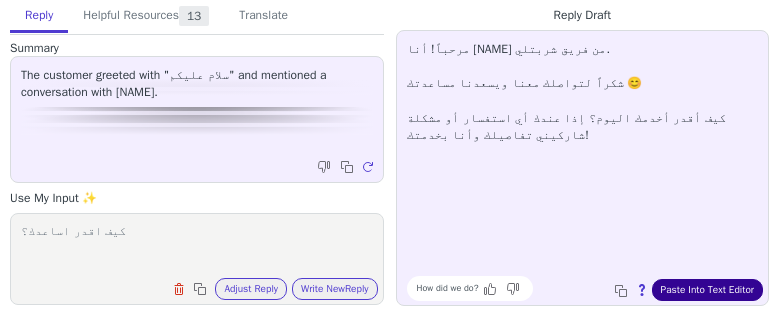 click on "Paste Into Text Editor" at bounding box center [707, 290] 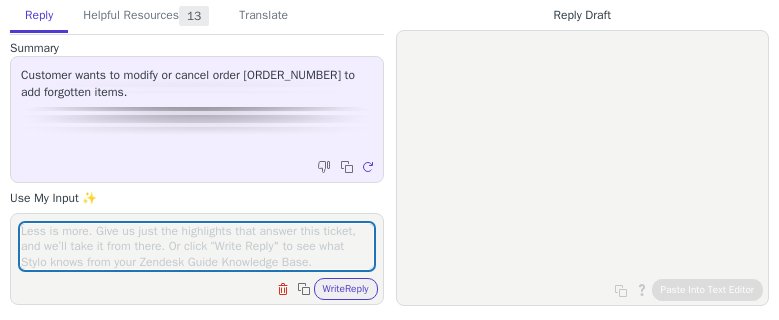 scroll, scrollTop: 0, scrollLeft: 0, axis: both 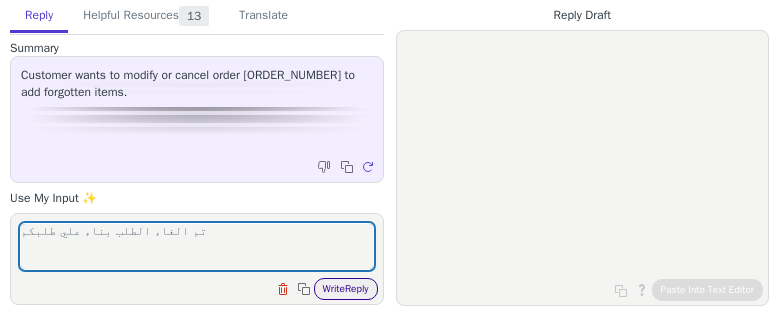 type on "تم الغاء الطلب بناء علي طلبكم" 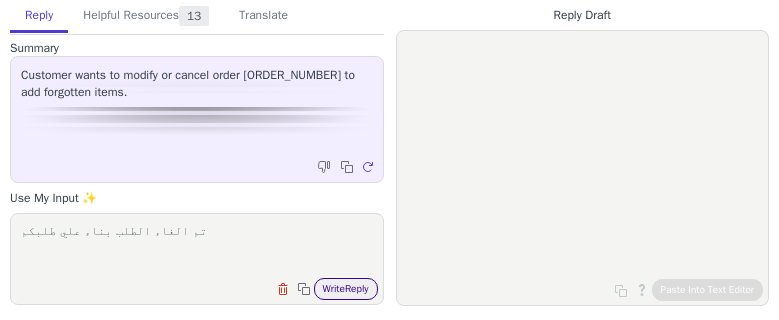 click on "Write  Reply" at bounding box center [346, 289] 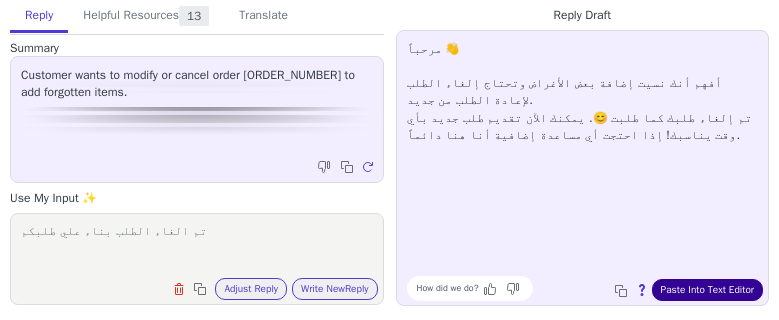 click on "Paste Into Text Editor" at bounding box center [707, 290] 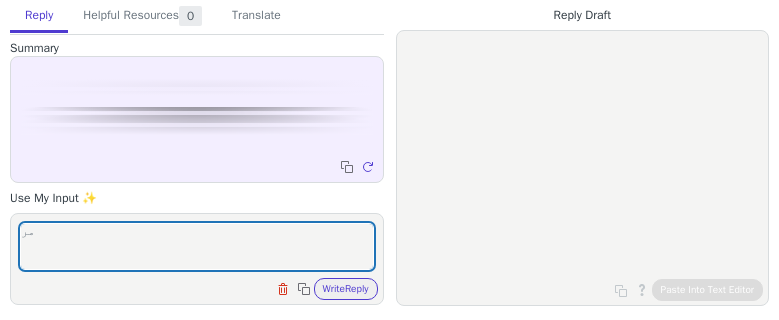 scroll, scrollTop: 0, scrollLeft: 0, axis: both 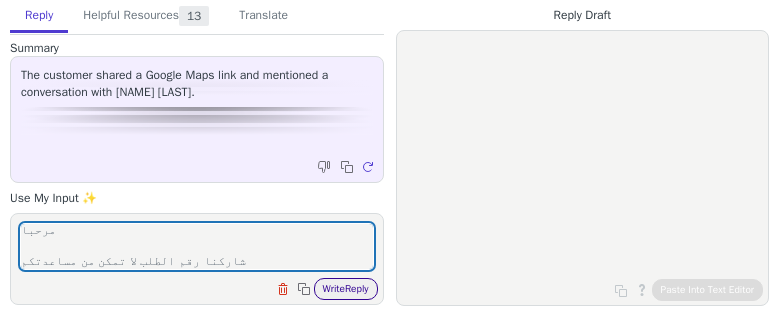 type on "مرحبا
شاركنا رقم الطلب لا تمكن من مساعدتكم" 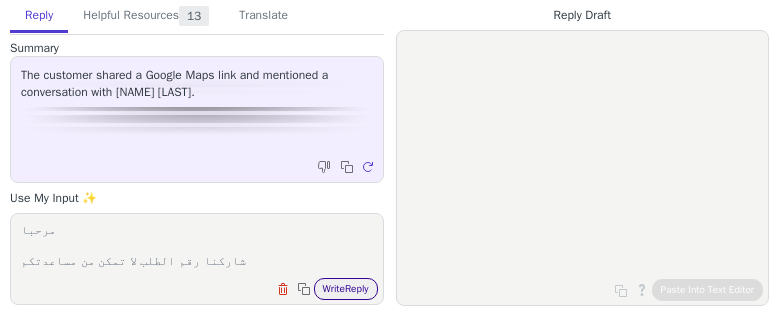 click on "Write  Reply" at bounding box center [346, 289] 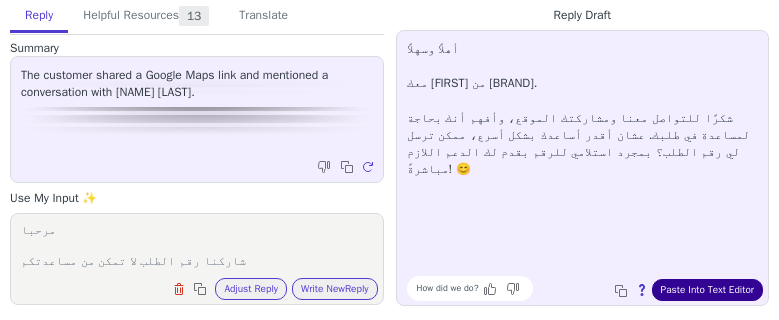 click on "Paste Into Text Editor" at bounding box center [707, 290] 